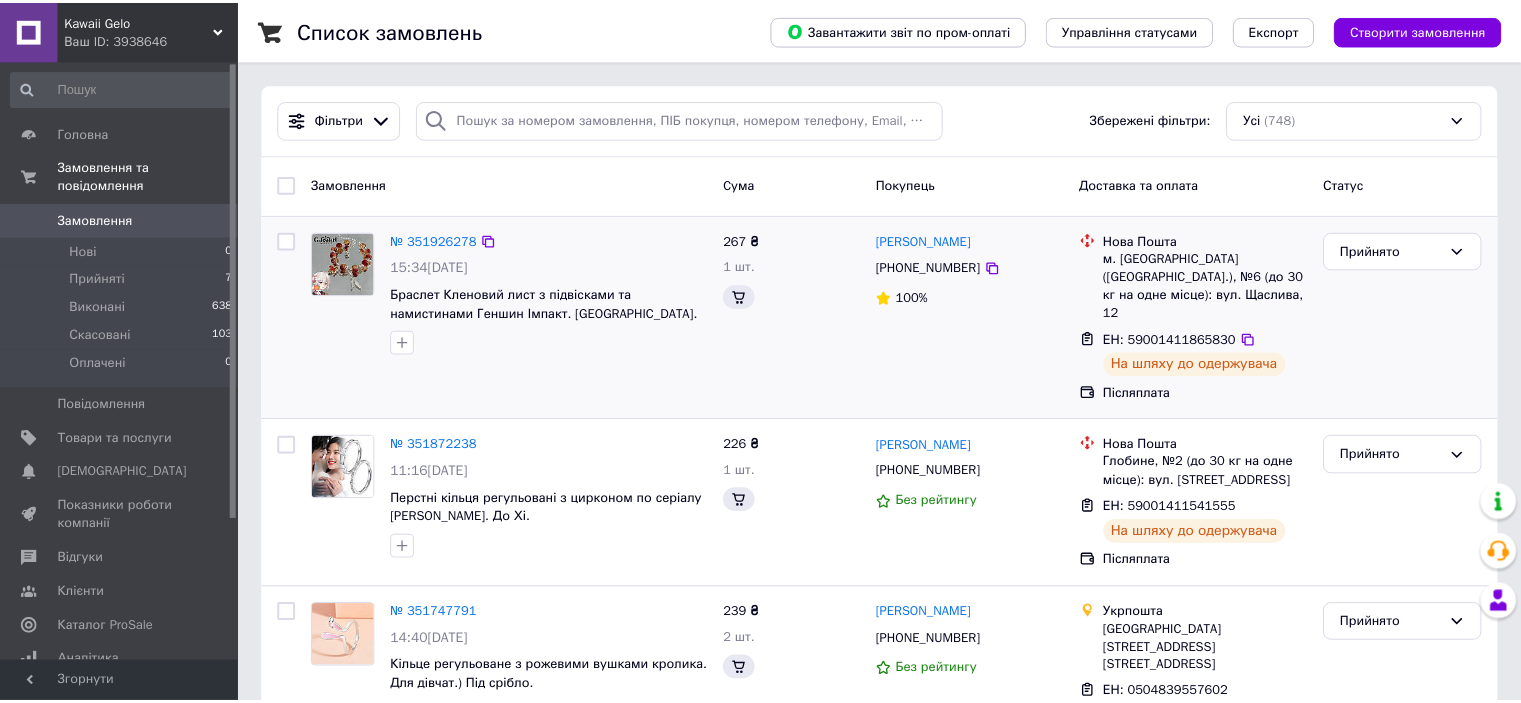 scroll, scrollTop: 0, scrollLeft: 0, axis: both 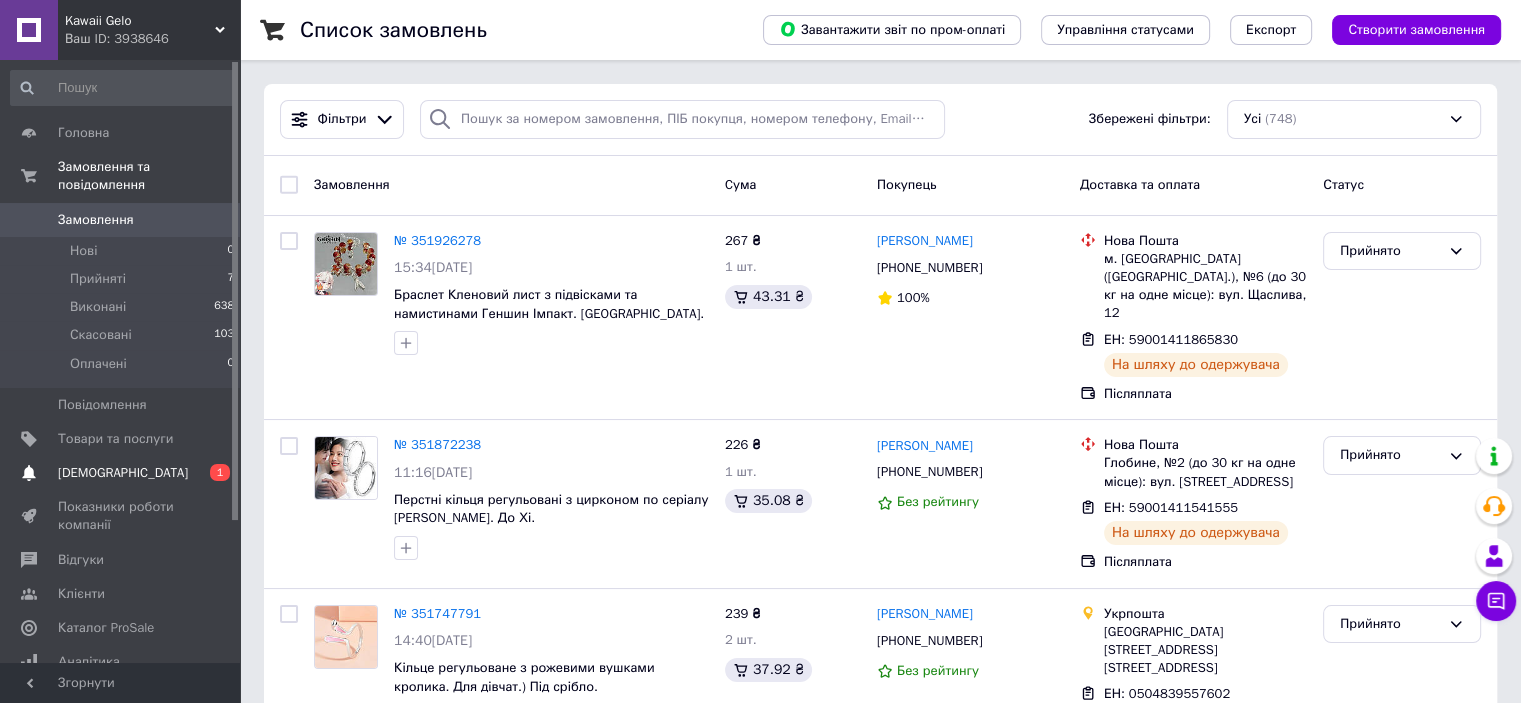 click on "[DEMOGRAPHIC_DATA]" at bounding box center [123, 473] 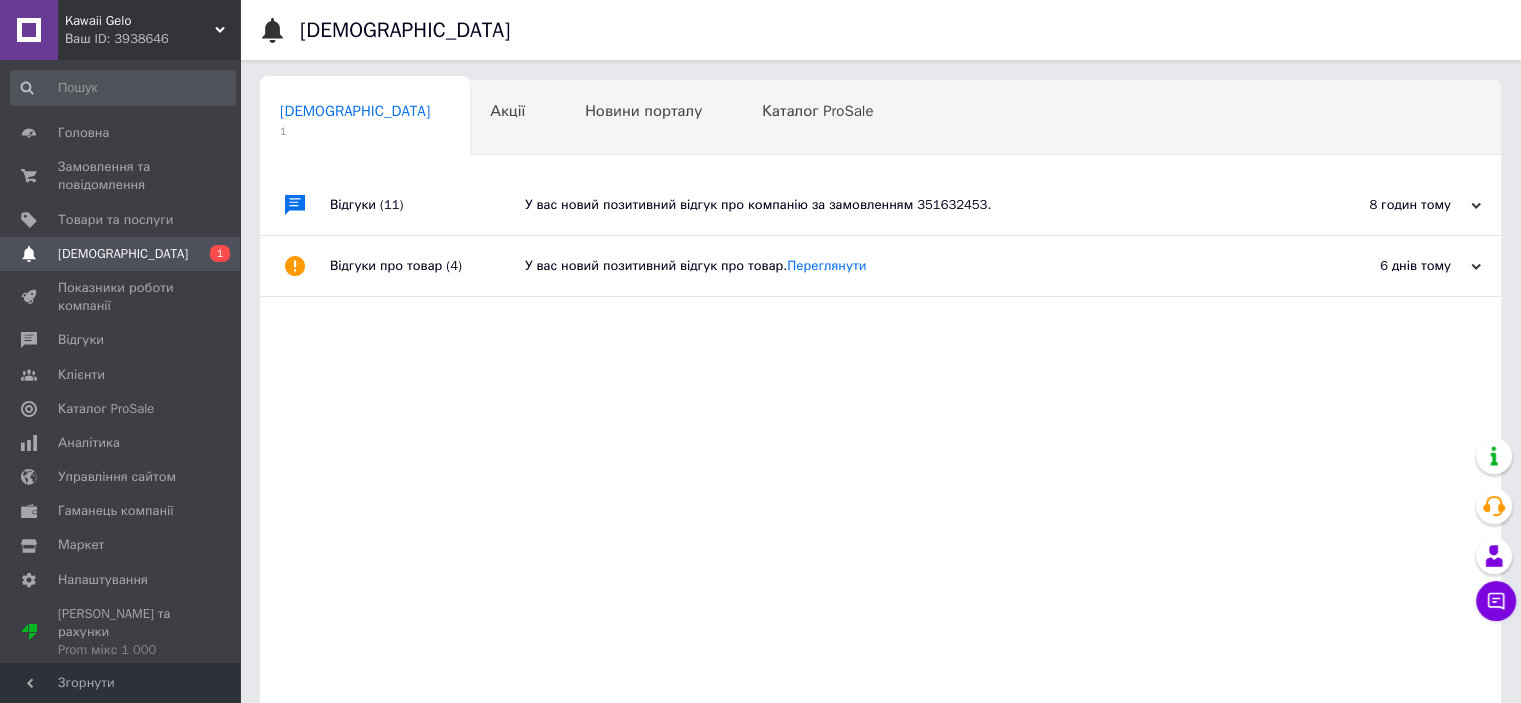 click on "[DEMOGRAPHIC_DATA]" at bounding box center [121, 254] 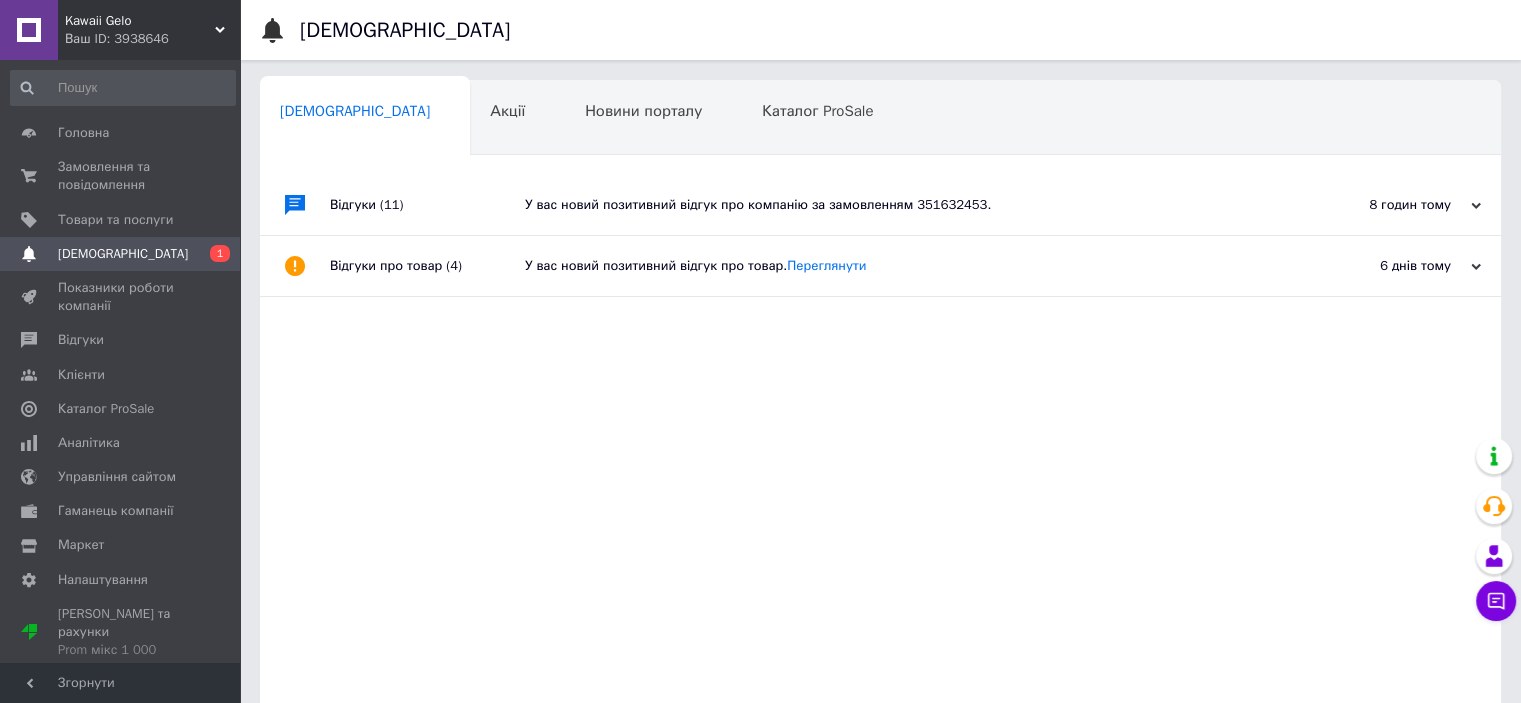 click on "У вас новий позитивний відгук про компанію за замовленням 351632453." at bounding box center [903, 205] 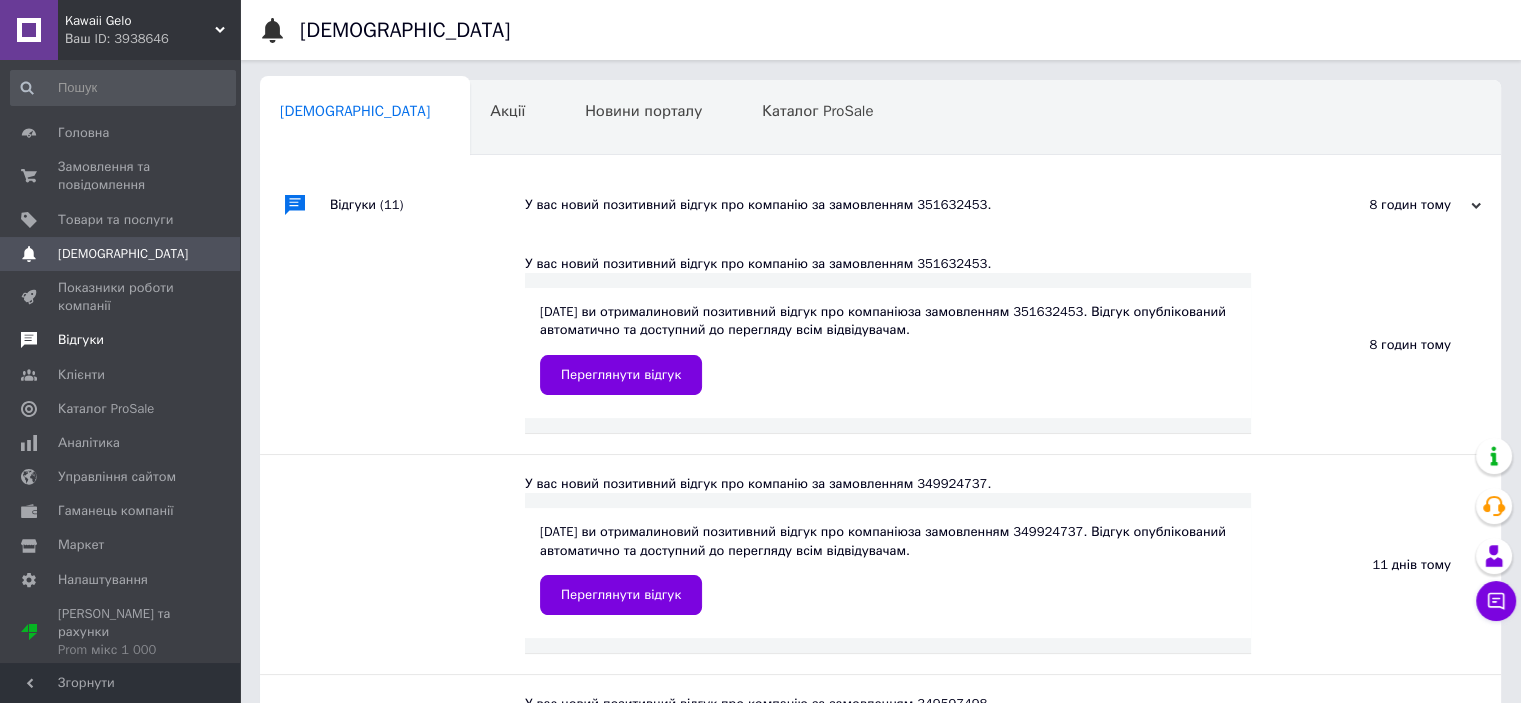 click on "Відгуки" at bounding box center (81, 340) 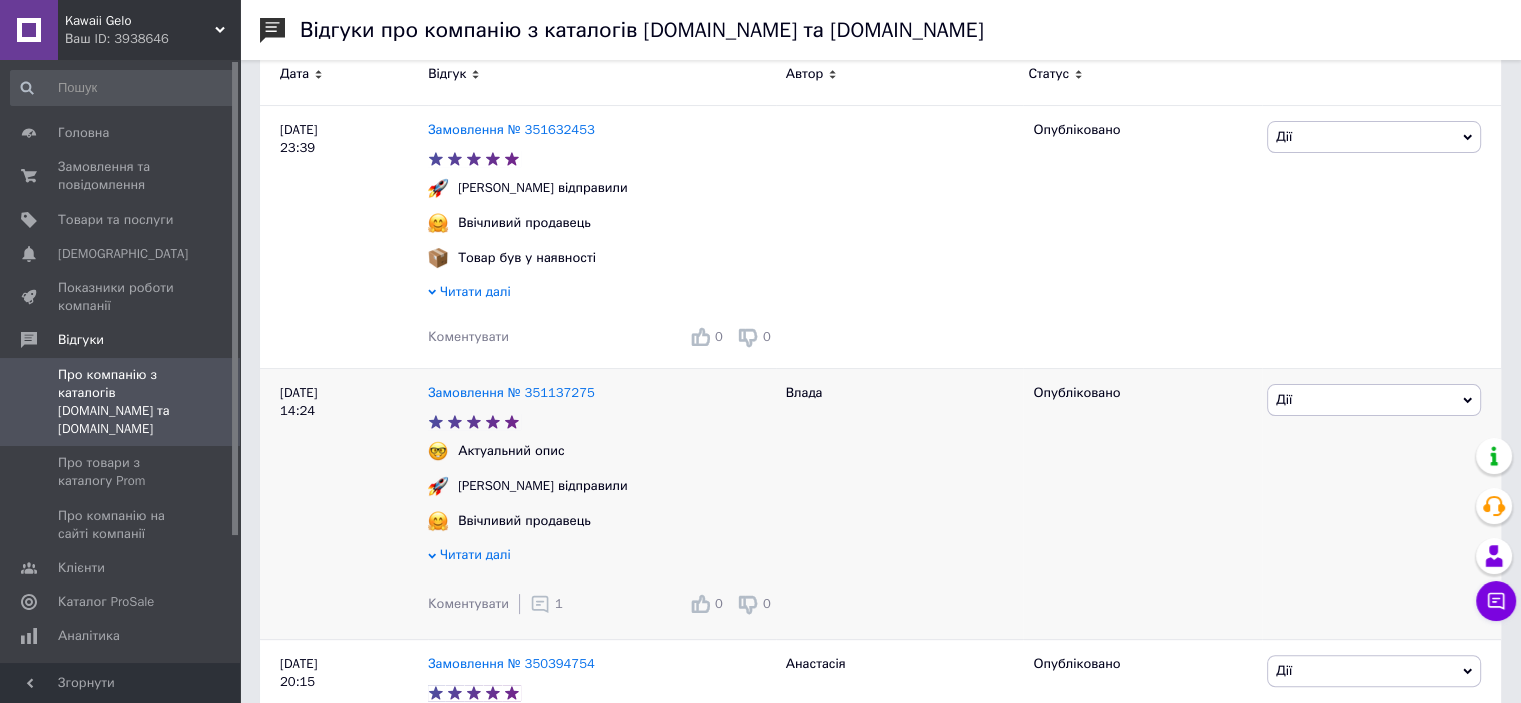 scroll, scrollTop: 200, scrollLeft: 0, axis: vertical 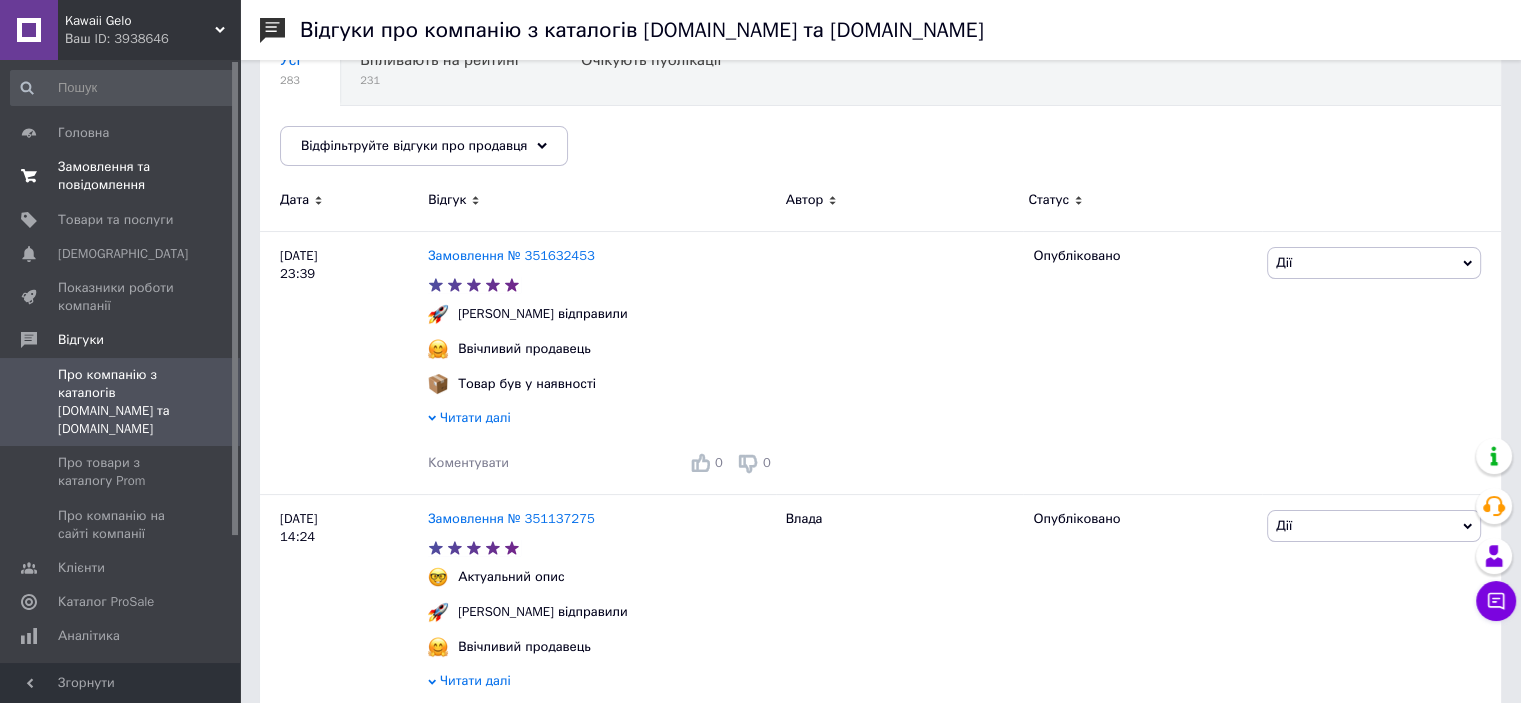click on "Замовлення та повідомлення" at bounding box center (121, 176) 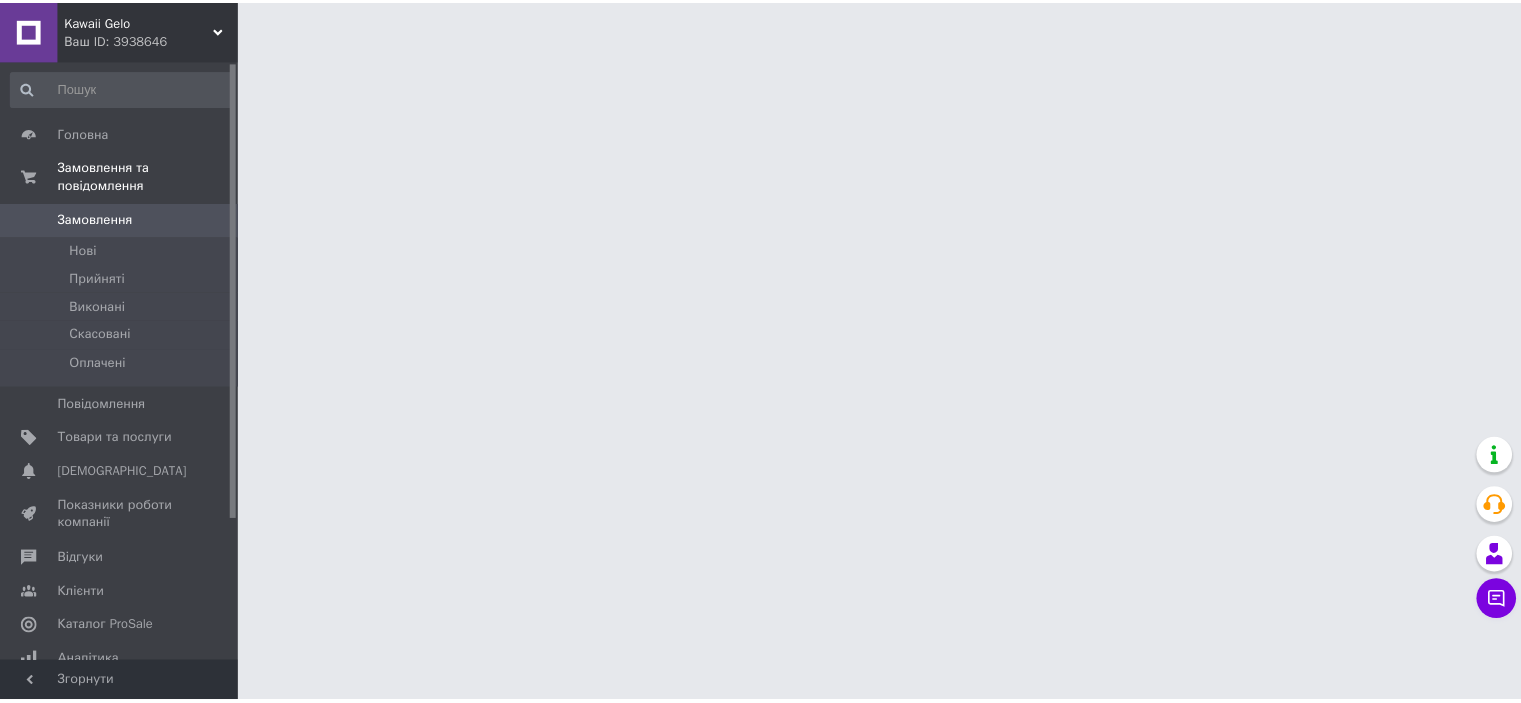 scroll, scrollTop: 0, scrollLeft: 0, axis: both 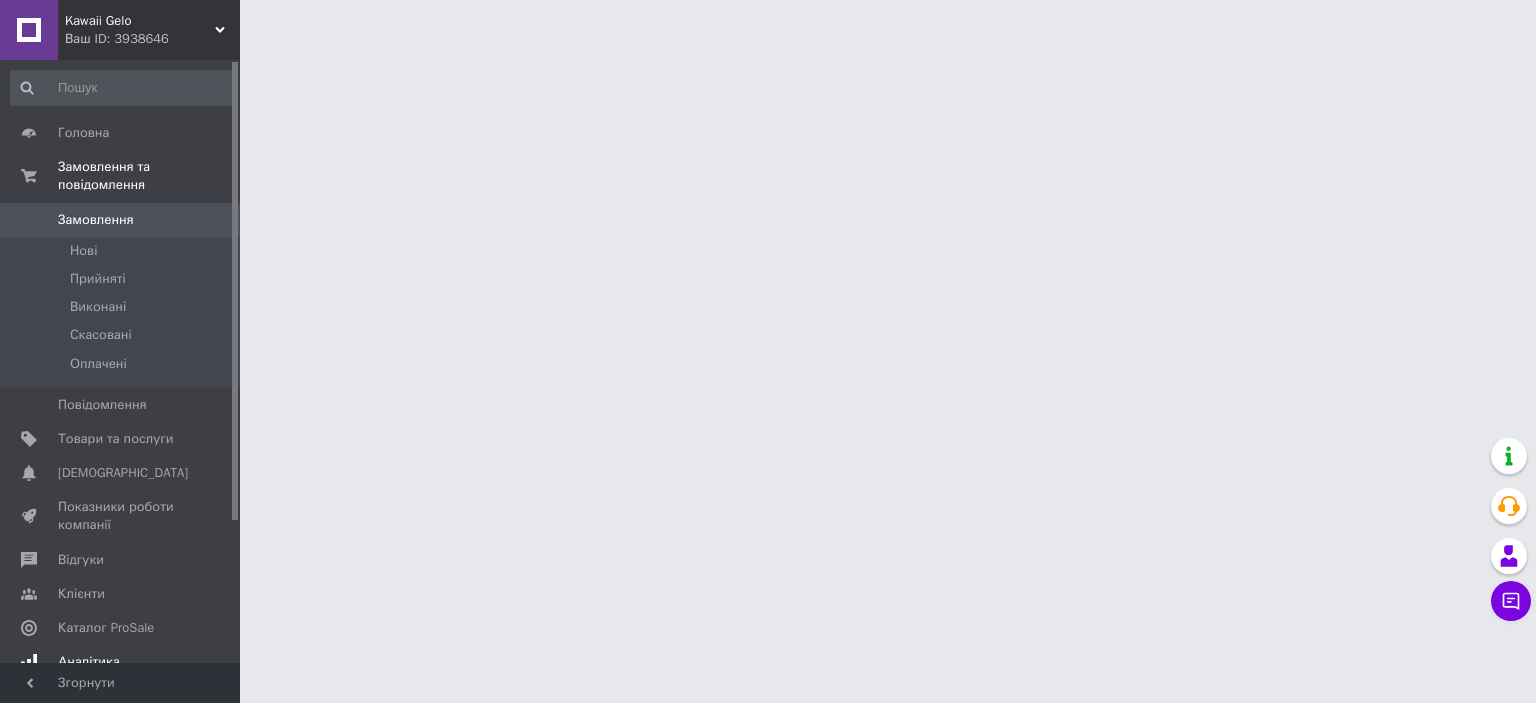 click on "Аналітика" at bounding box center (89, 662) 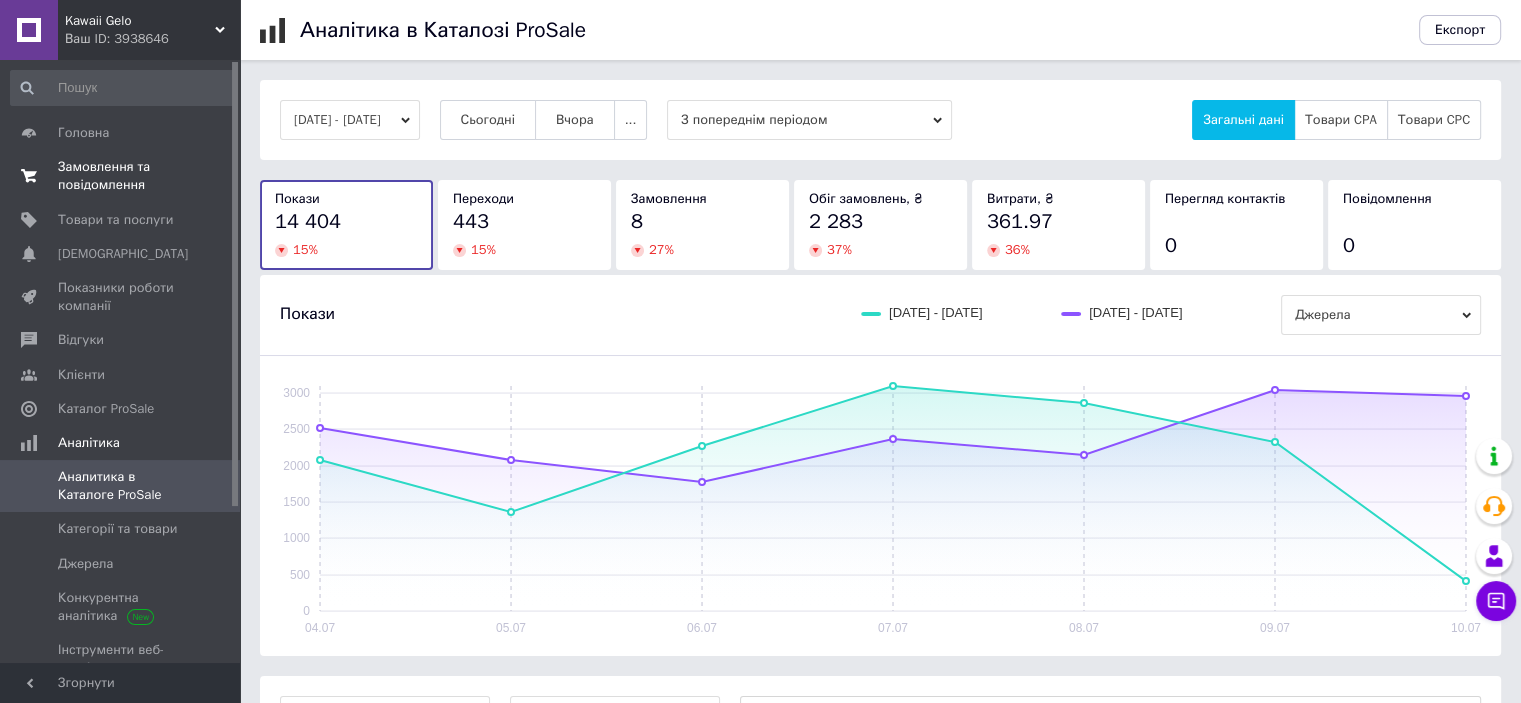 click on "Замовлення та повідомлення" at bounding box center (121, 176) 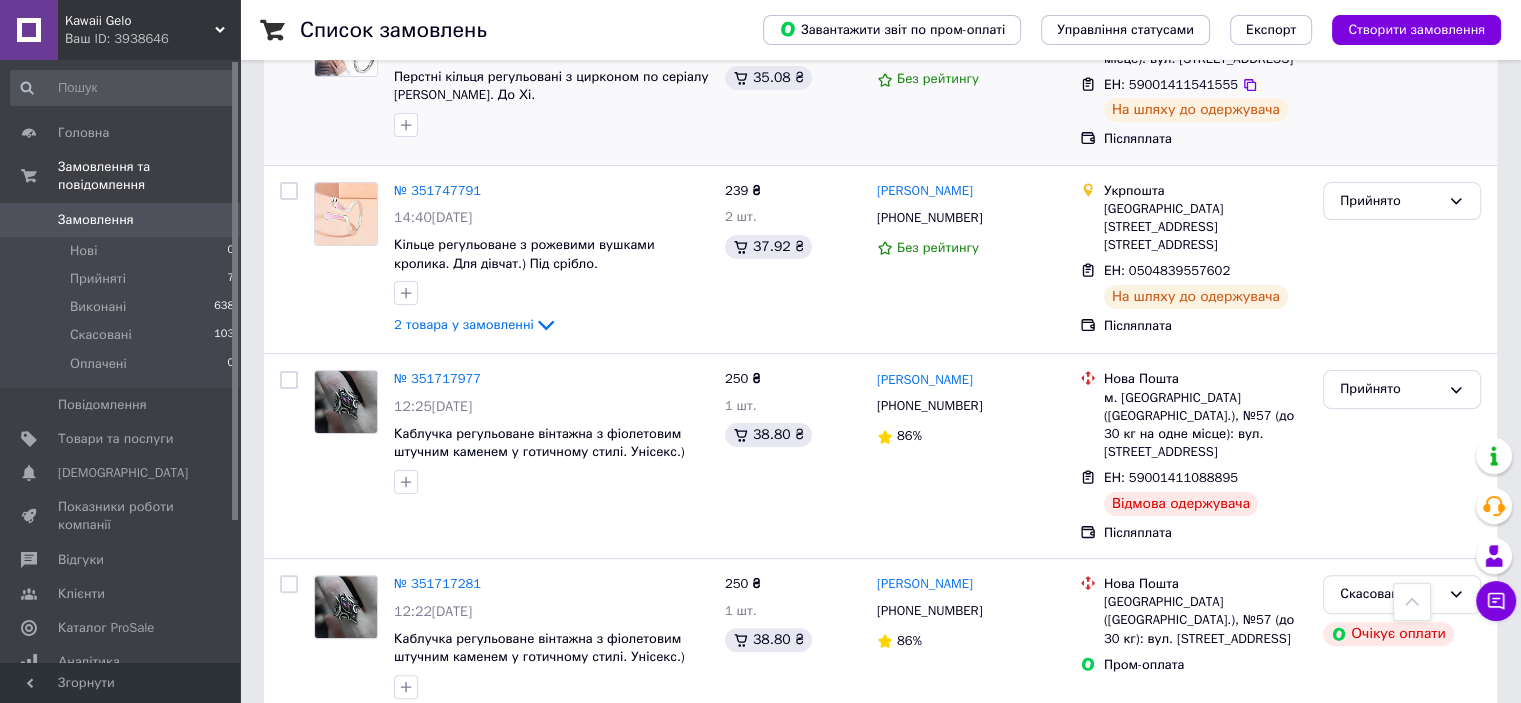 scroll, scrollTop: 500, scrollLeft: 0, axis: vertical 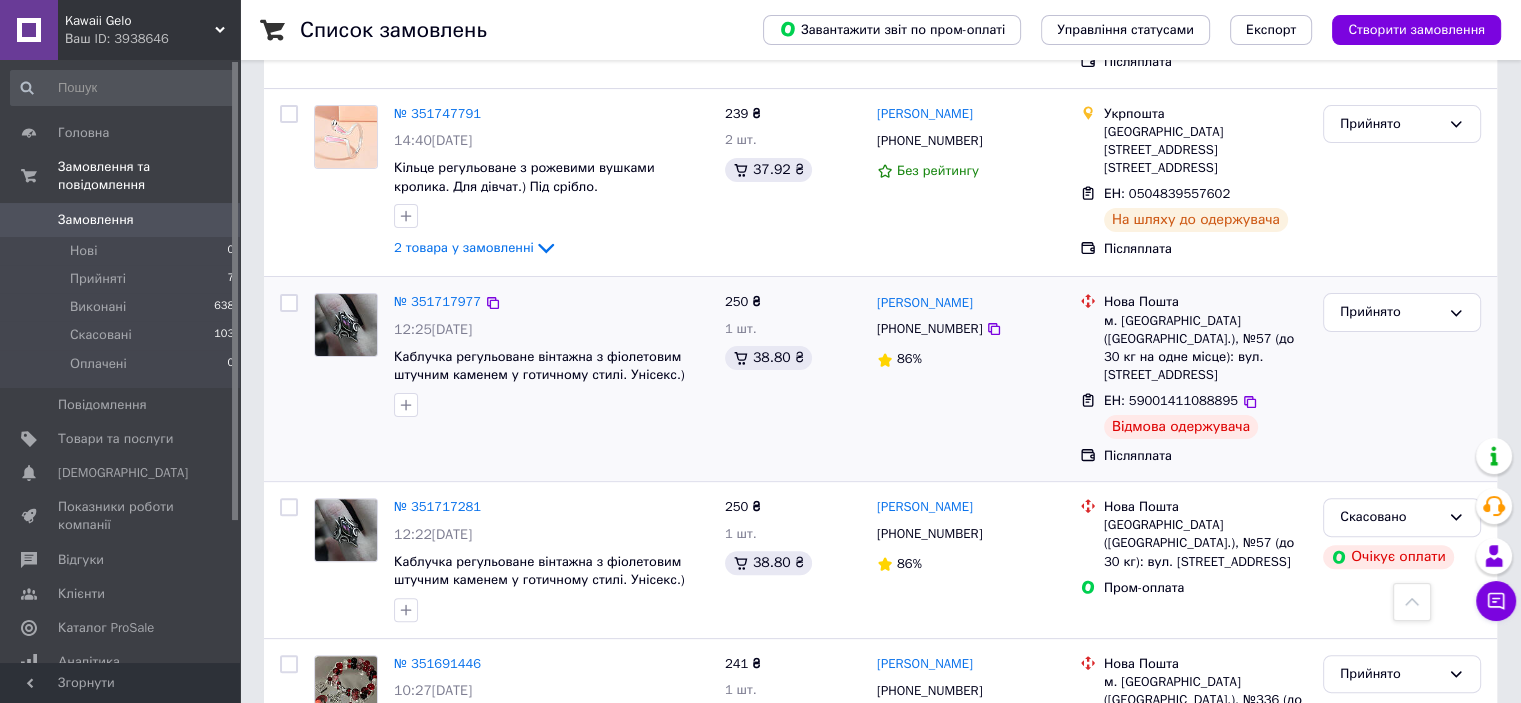 click on "№ 351717977 12:25[DATE] Каблучка регульоване вінтажна з фіолетовим штучним каменем у готичному стилі. Унісекс.)" at bounding box center (551, 355) 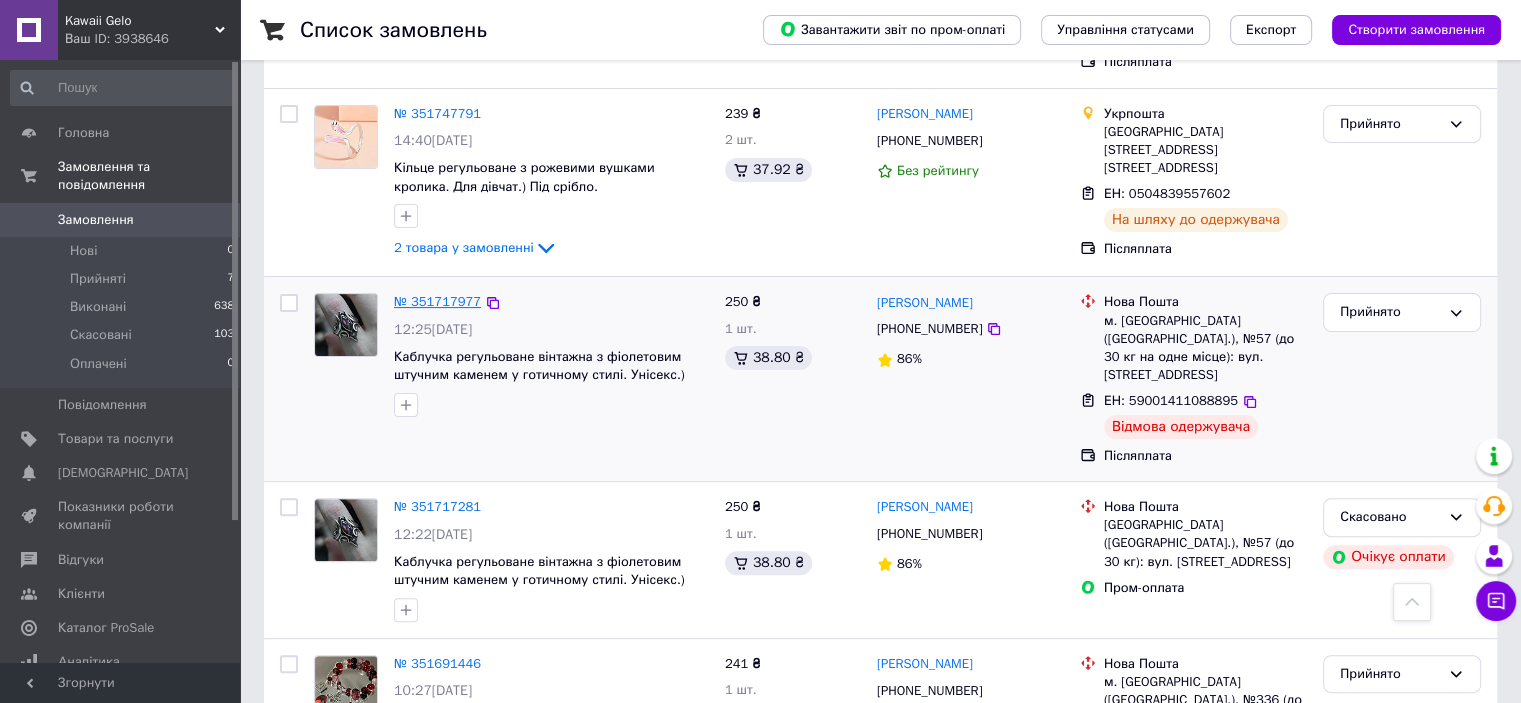 click on "№ 351717977" at bounding box center [437, 301] 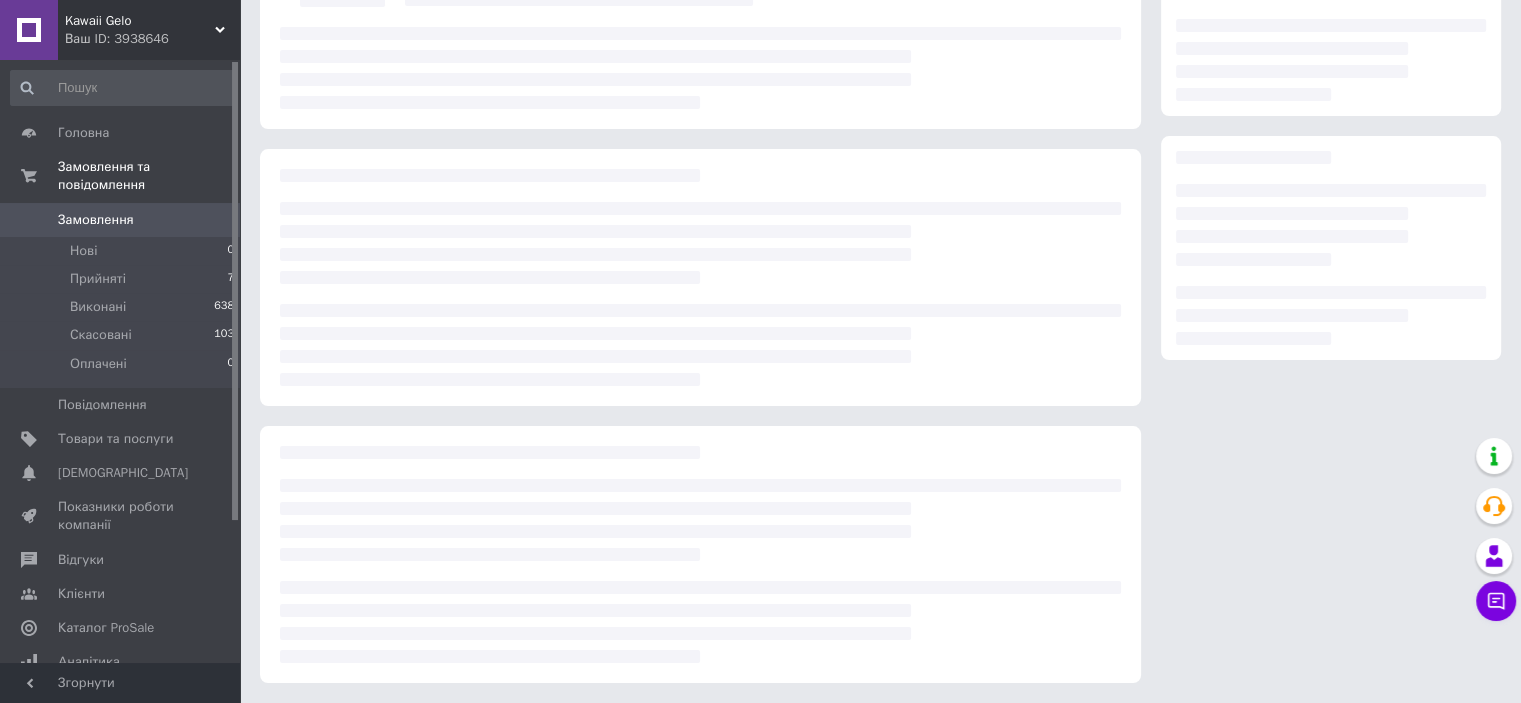 scroll, scrollTop: 0, scrollLeft: 0, axis: both 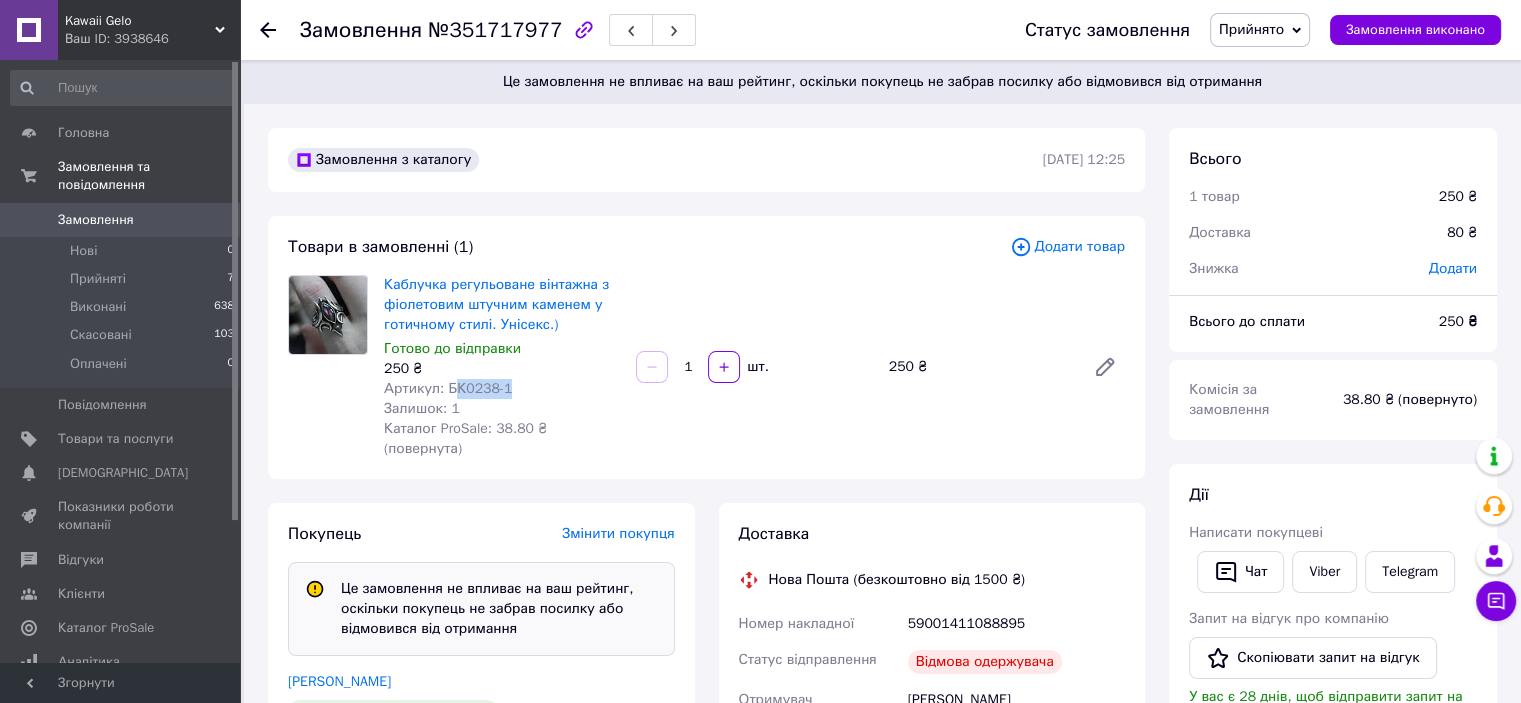 drag, startPoint x: 456, startPoint y: 390, endPoint x: 500, endPoint y: 387, distance: 44.102154 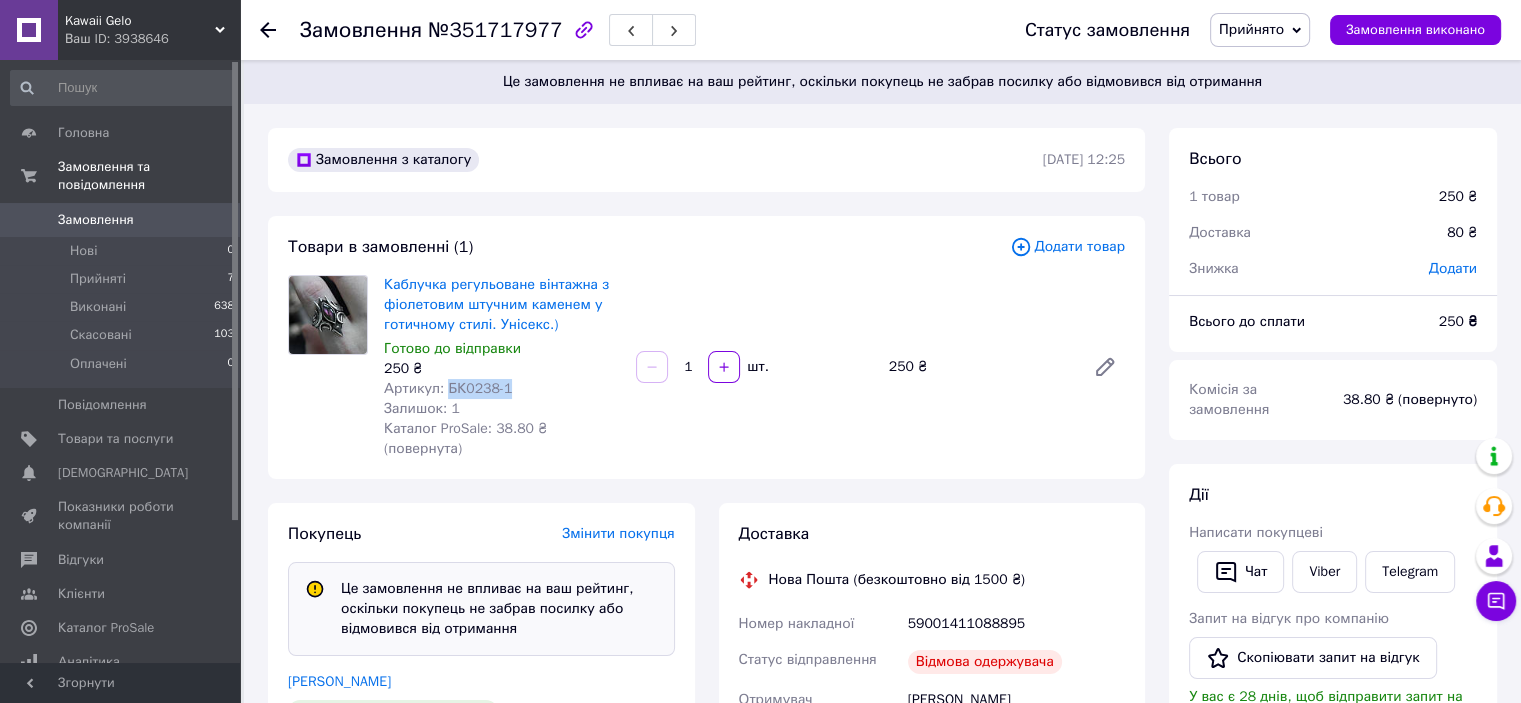 drag, startPoint x: 444, startPoint y: 390, endPoint x: 538, endPoint y: 390, distance: 94 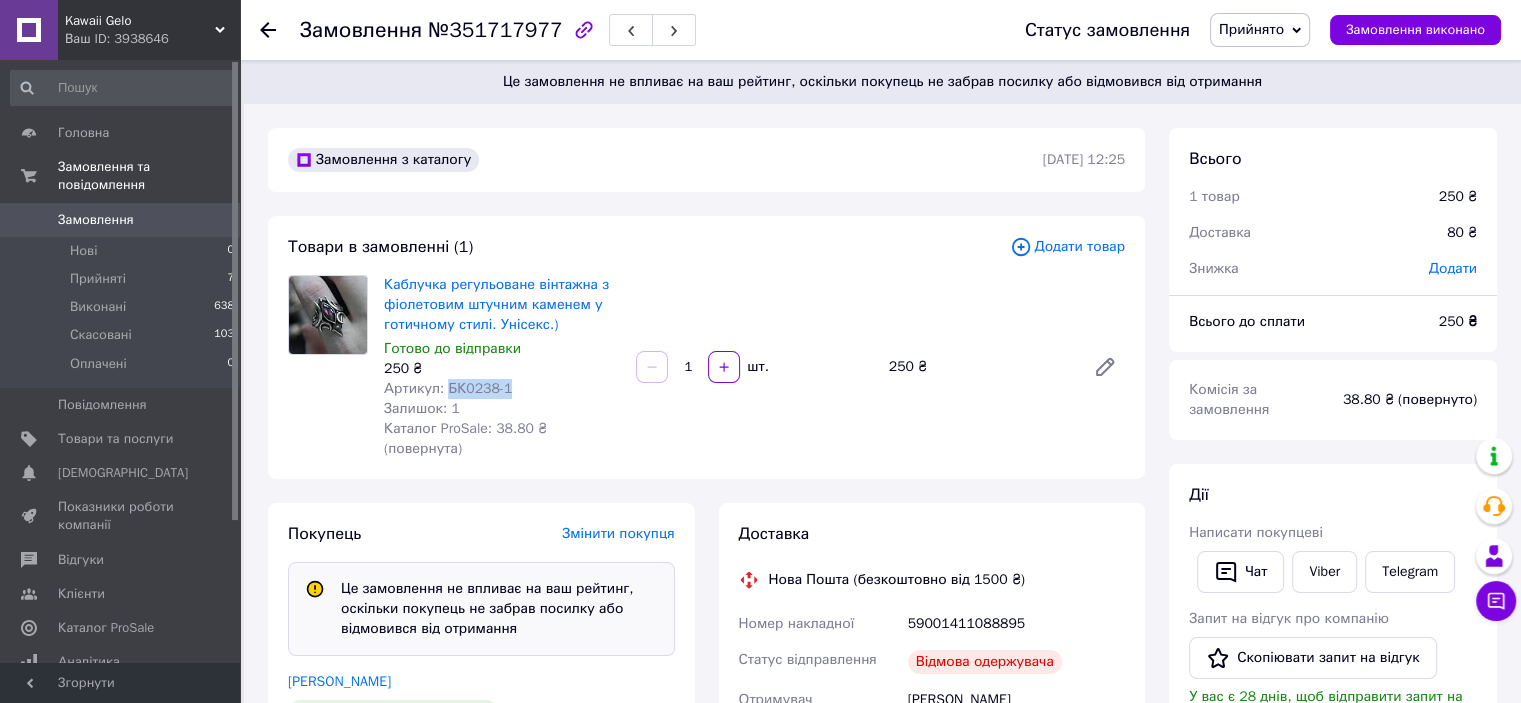 copy on "БК0238-1" 